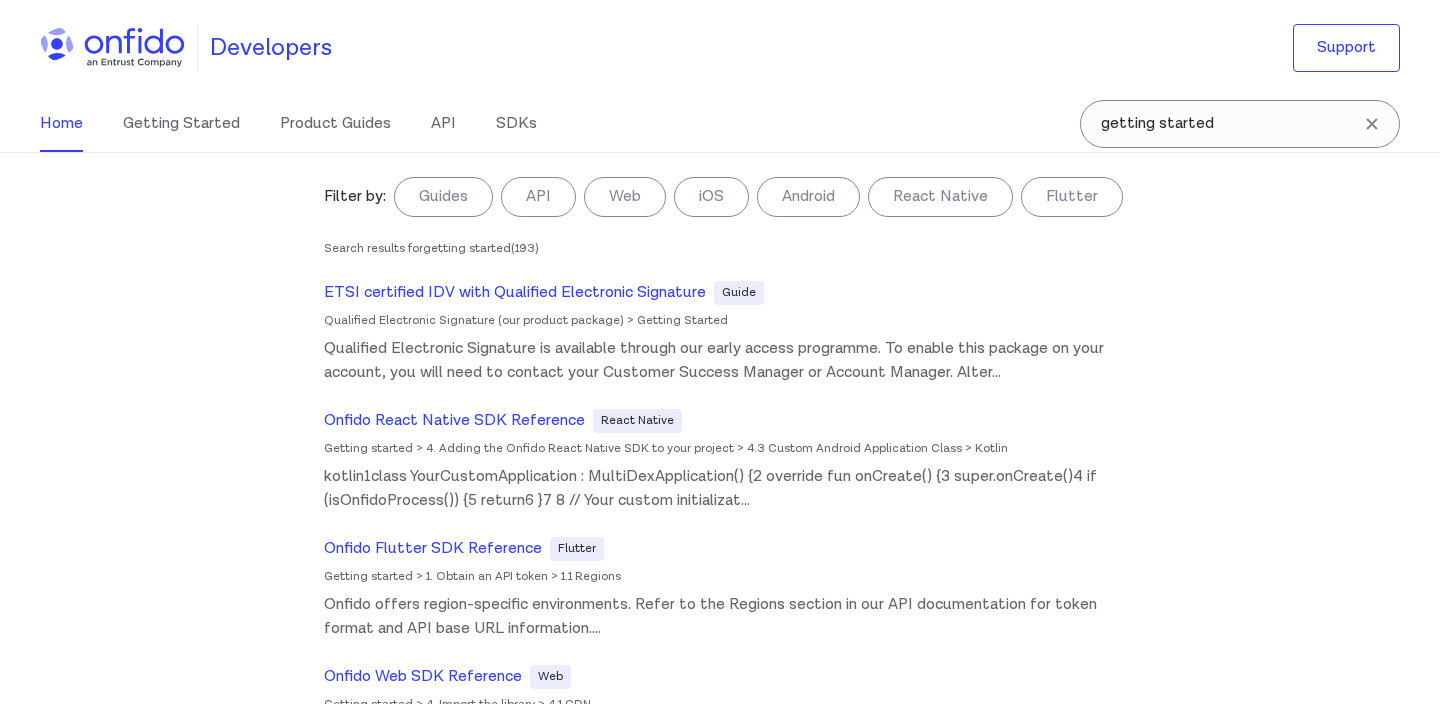 scroll, scrollTop: 0, scrollLeft: 0, axis: both 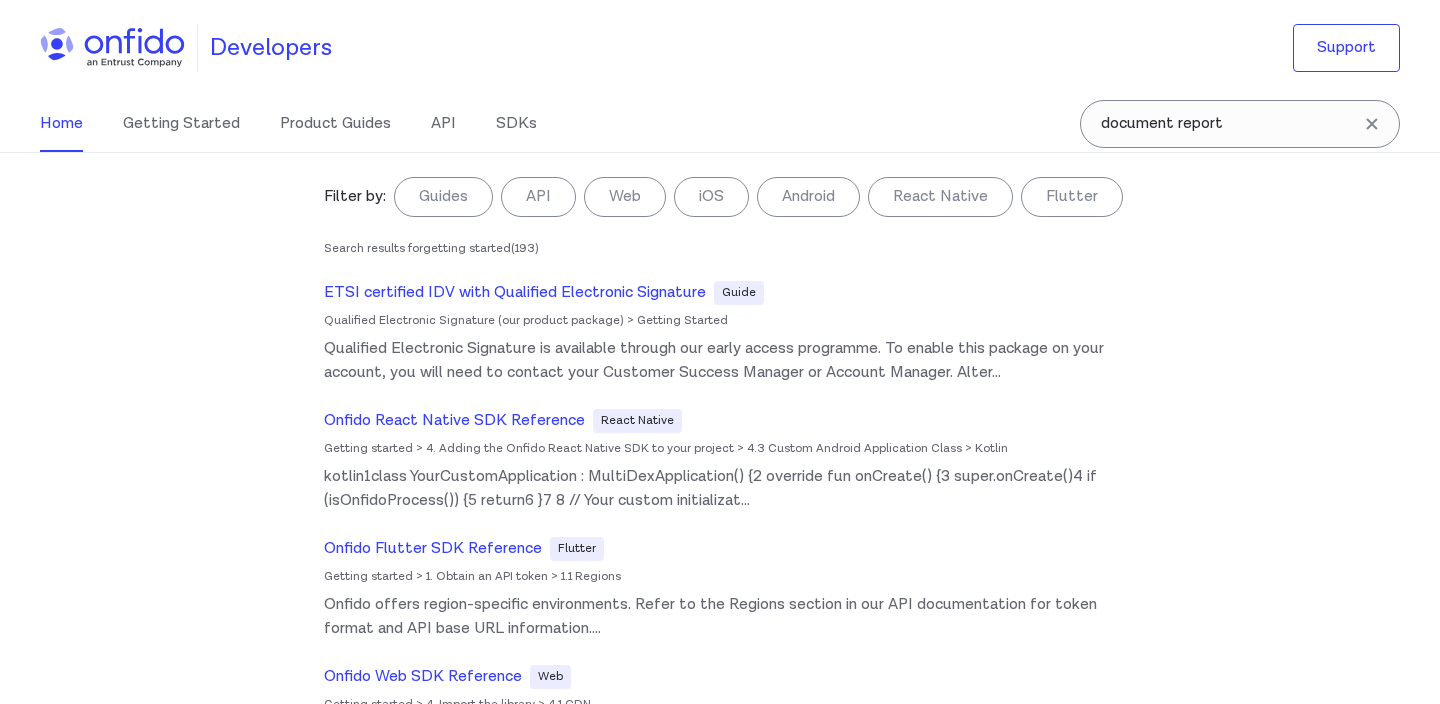 type on "document report" 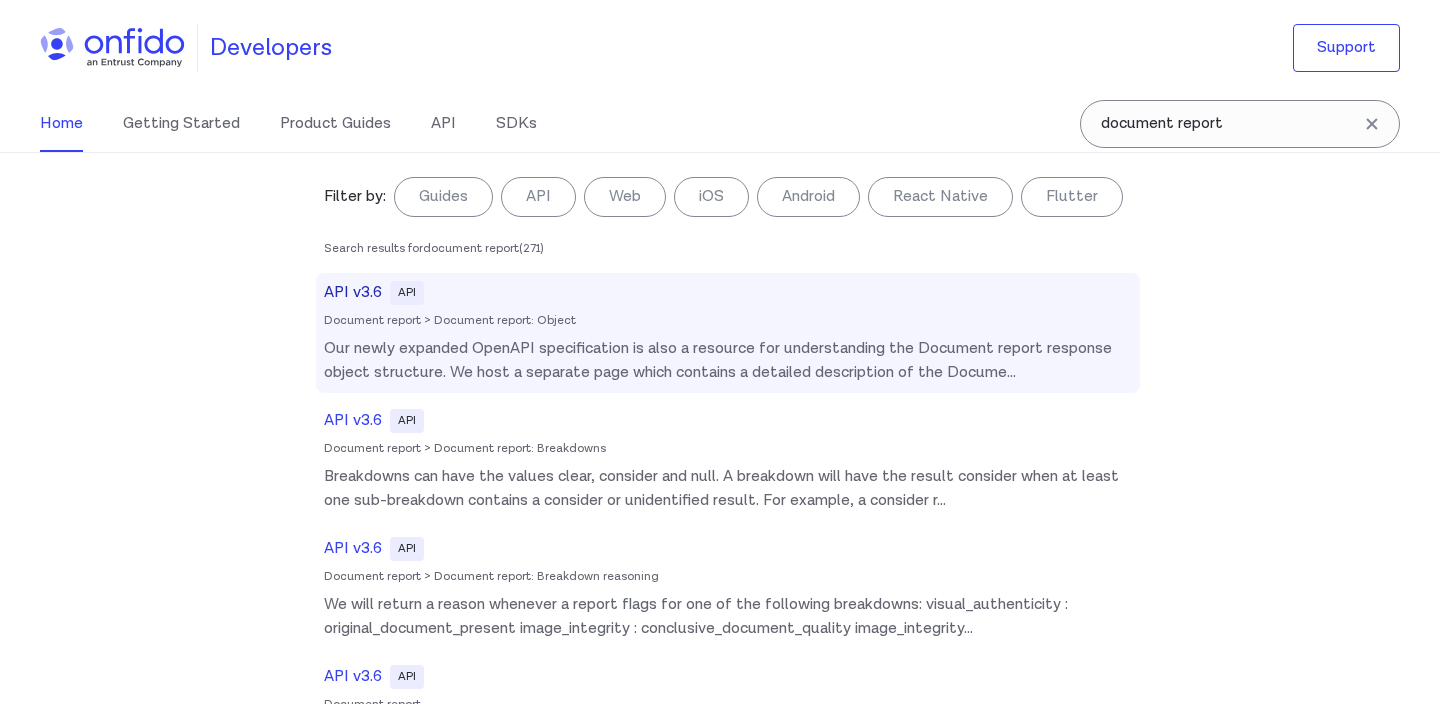 click on "Document report > Document report: Object" at bounding box center (728, 321) 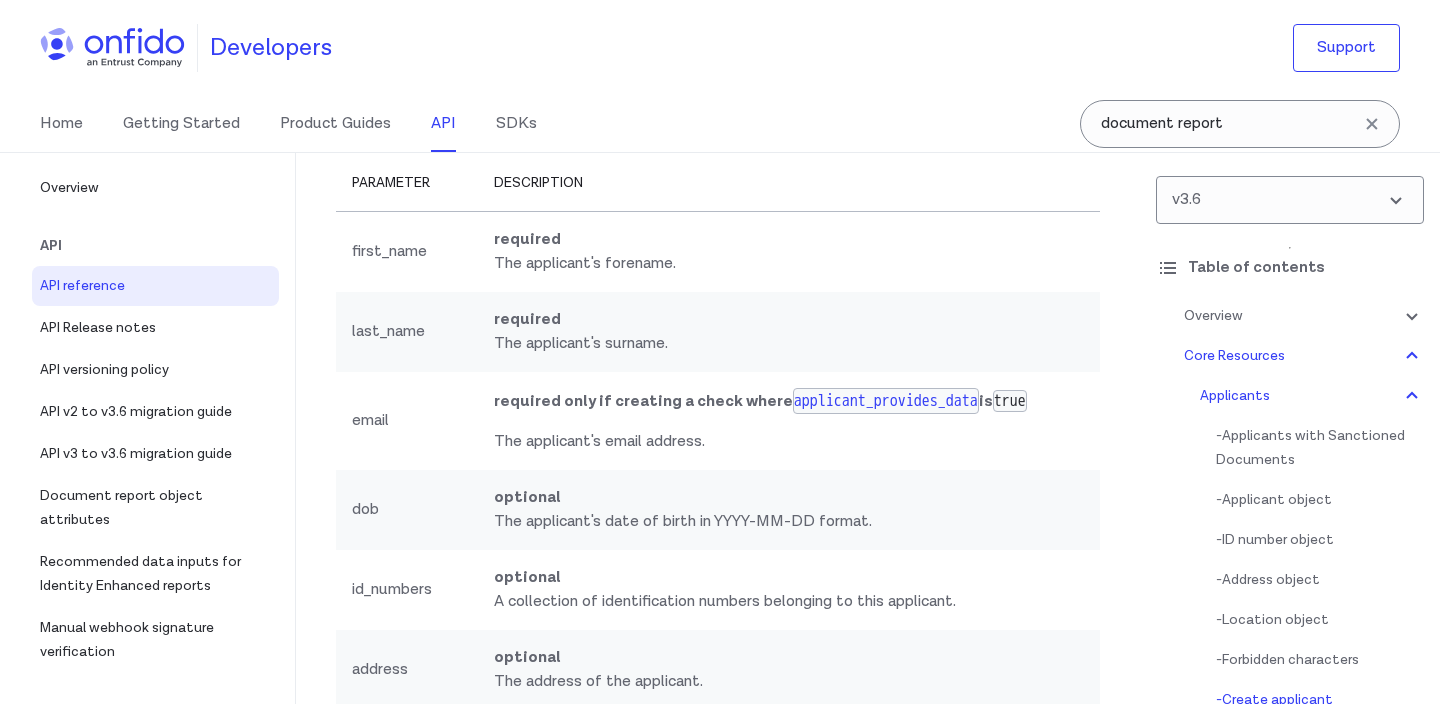 scroll, scrollTop: 29213, scrollLeft: 0, axis: vertical 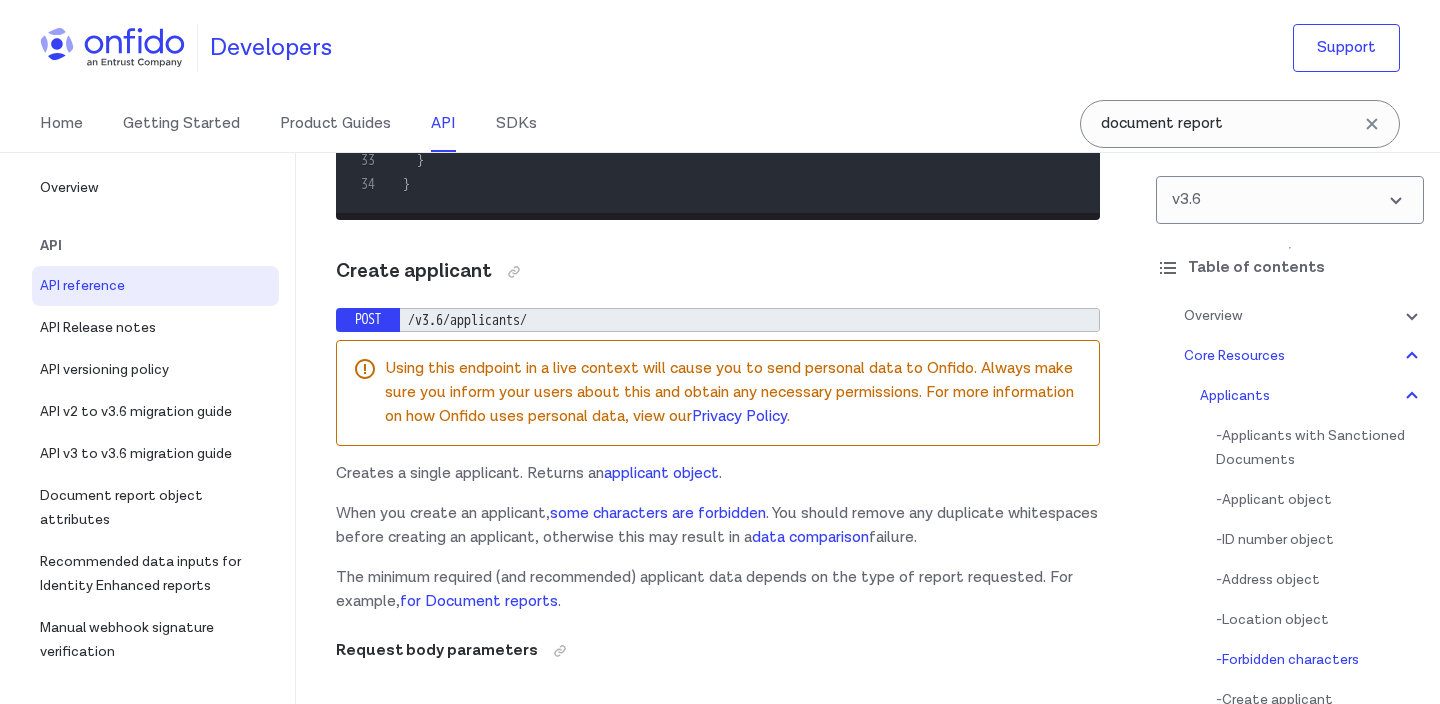 click on "API" at bounding box center (443, 124) 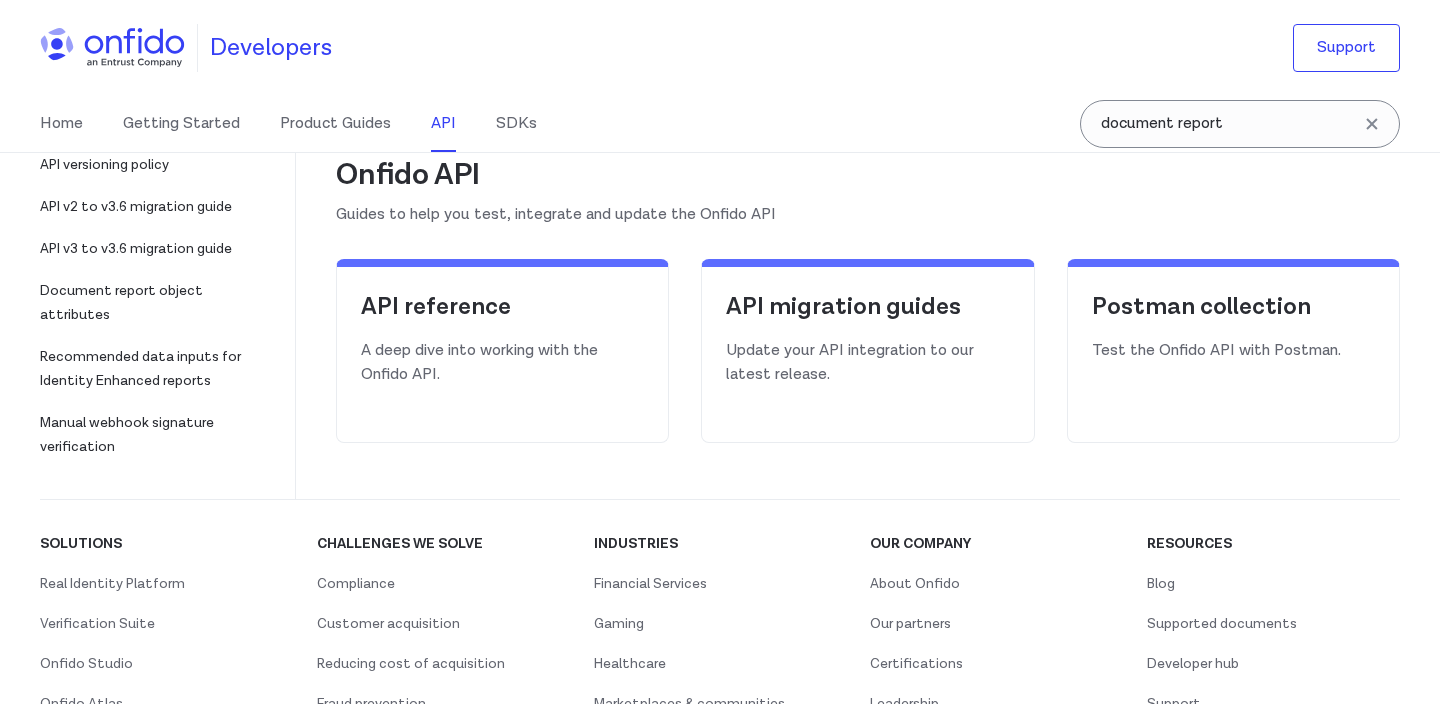scroll, scrollTop: 284, scrollLeft: 0, axis: vertical 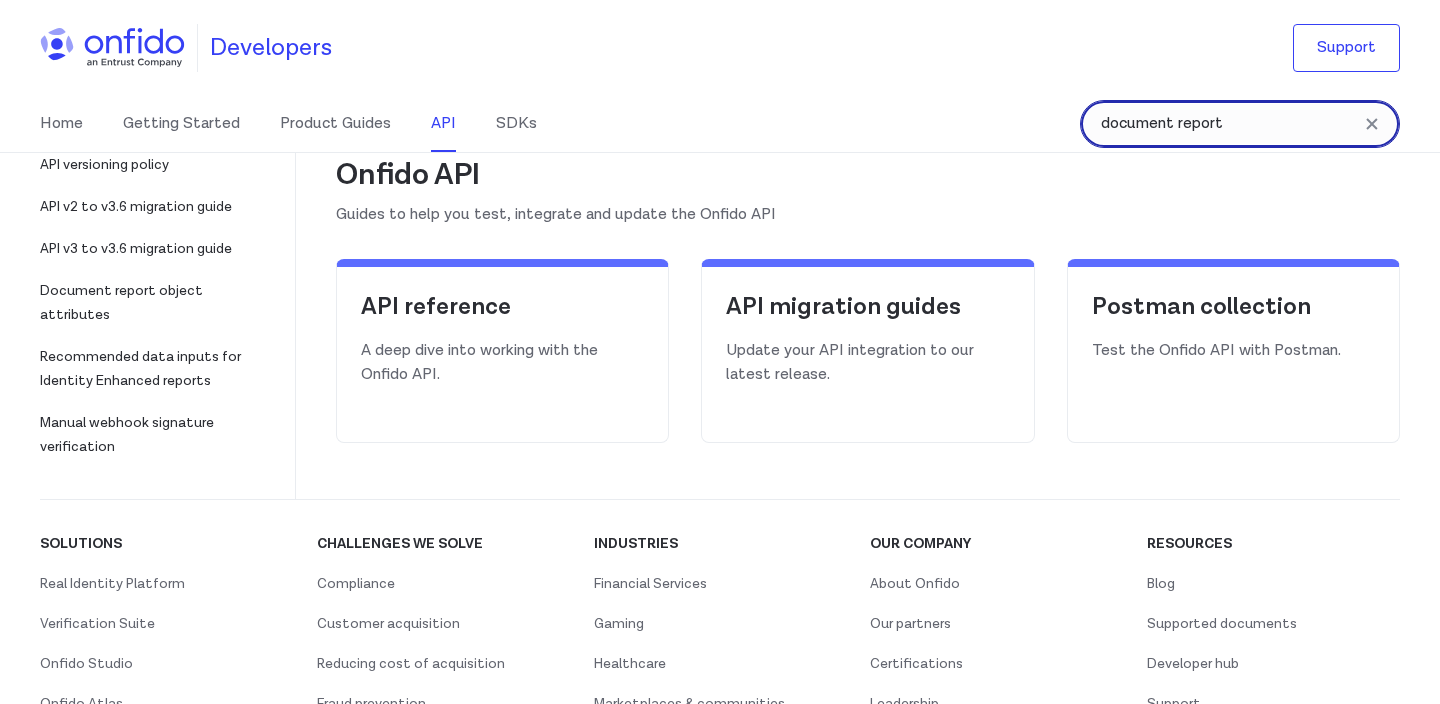 click on "document report" at bounding box center [1240, 124] 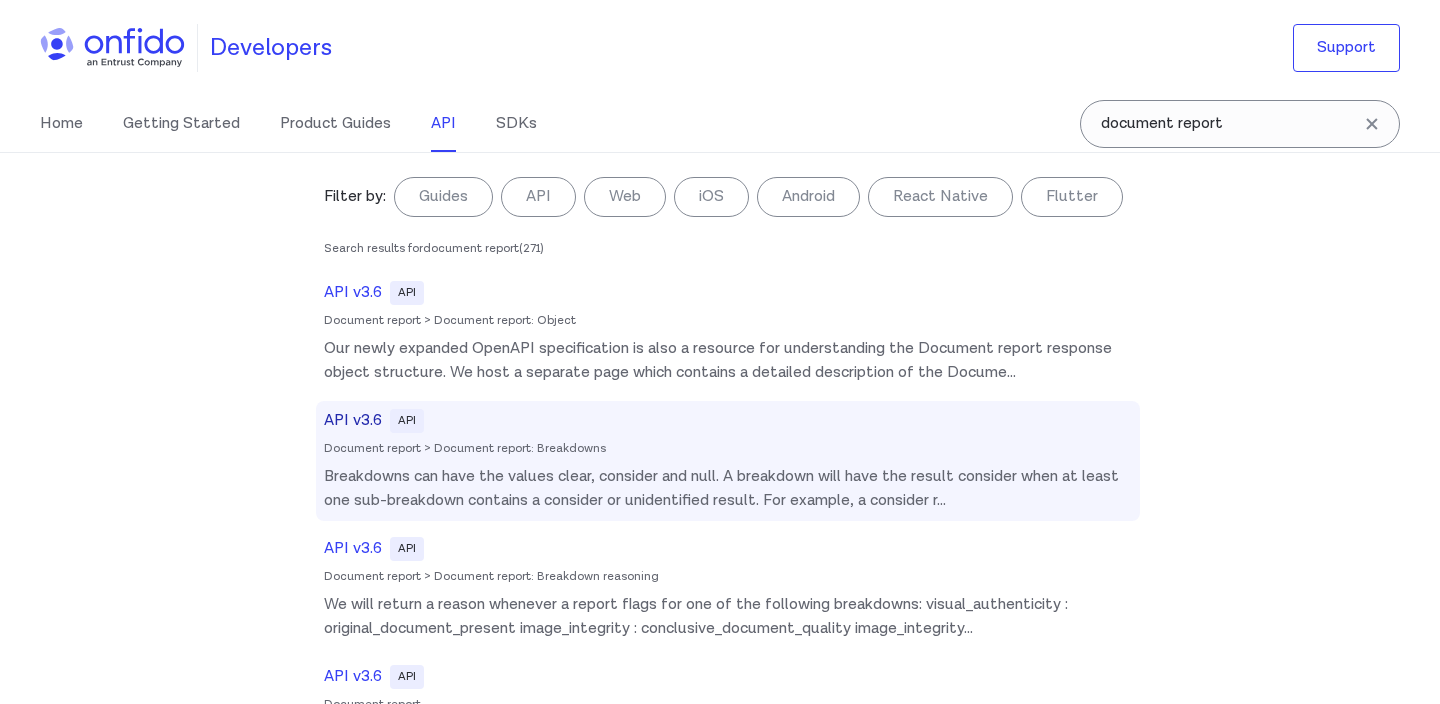 click on "Document report > Document report: Breakdowns" at bounding box center (728, 449) 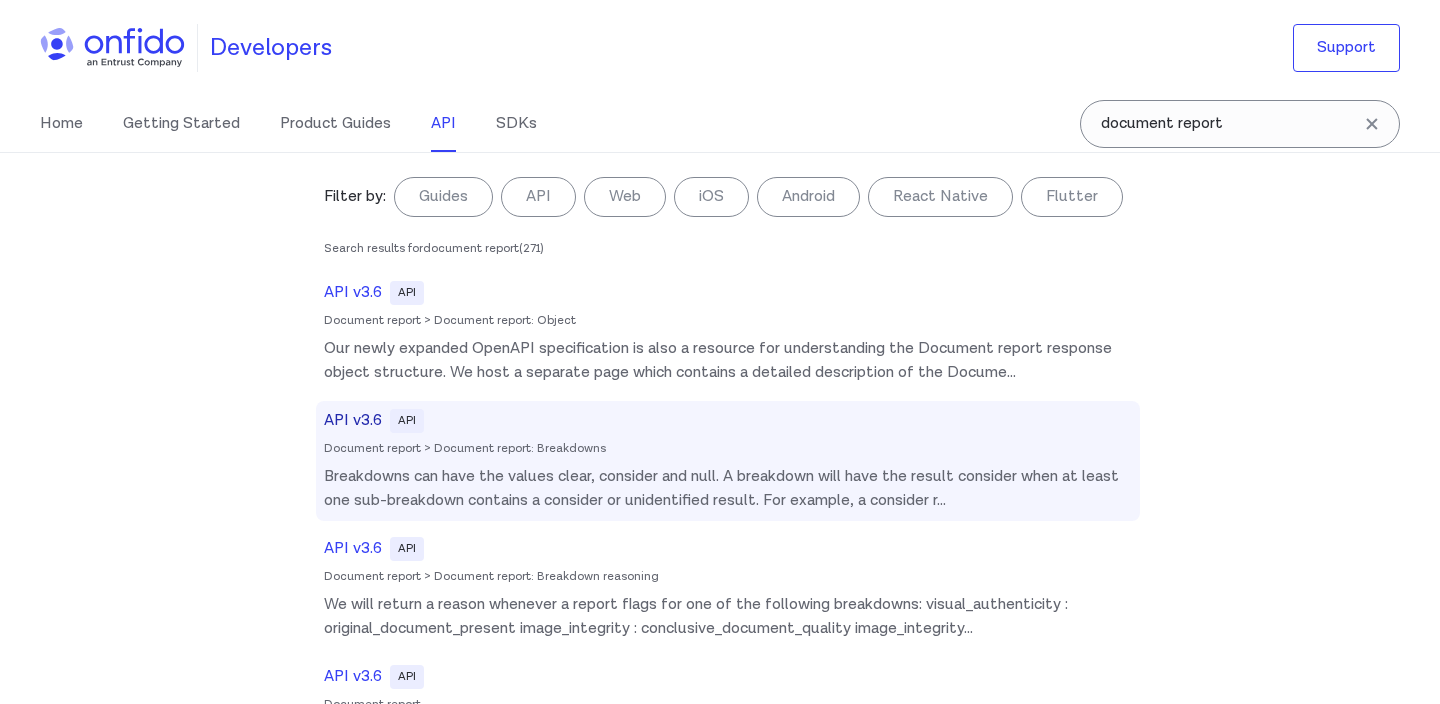 select on "http" 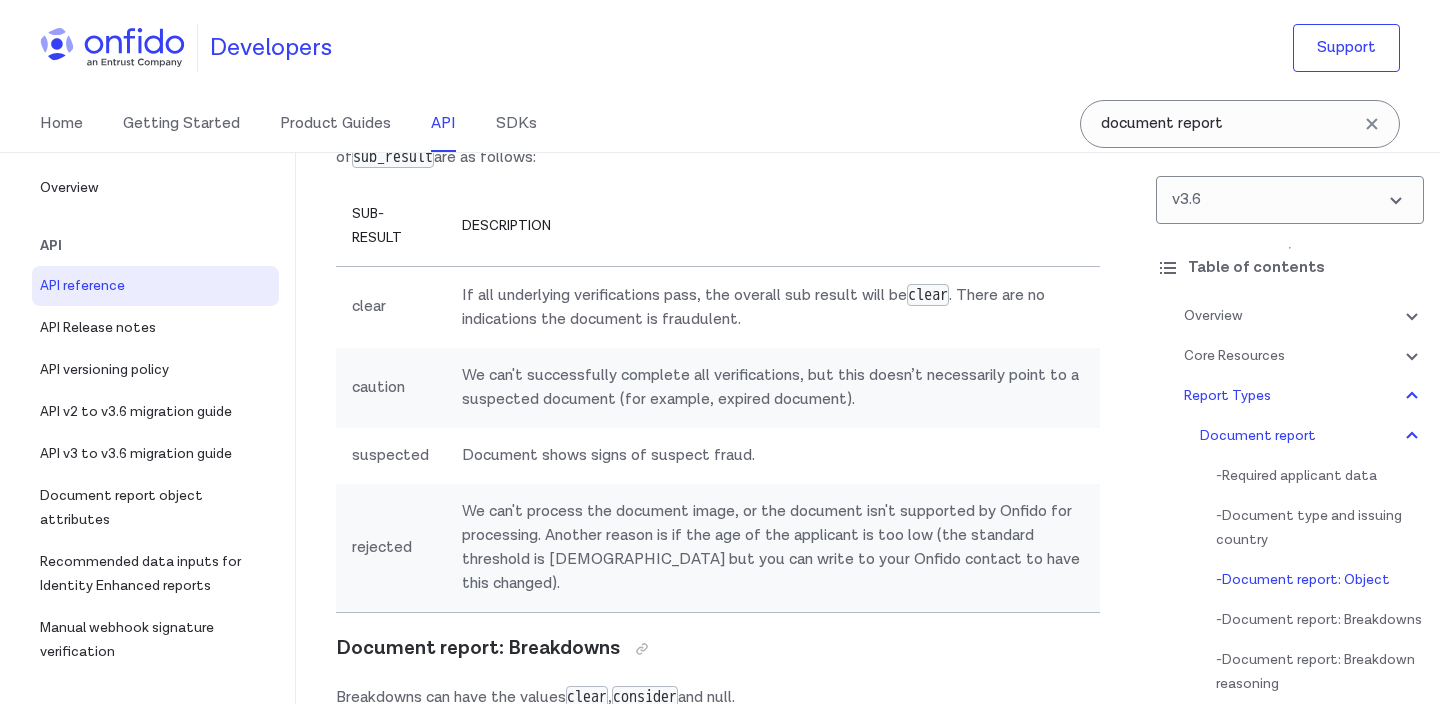 scroll, scrollTop: 90824, scrollLeft: 0, axis: vertical 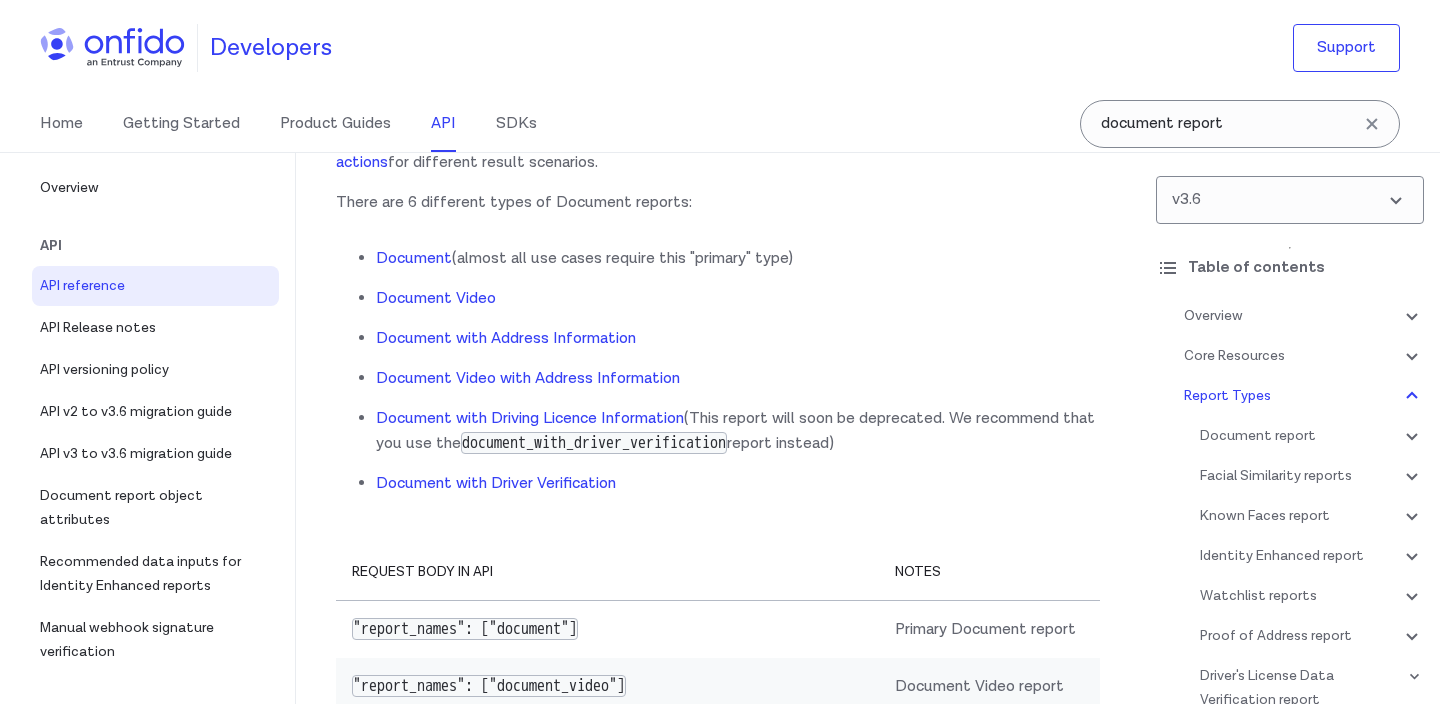 click on "Overview
Get started (API v3.6)
Welcome to our new API v3.6 documentation. If you're migrating and are
currently using  api.onfido.com , please make sure you use  api.eu.onfido.com  with API v3.6. You'll find migration guides in the  API section .
The Onfido API is based on REST principles. It uses standard HTTP response
codes and verbs, and token-based authentication.
If you're just getting started with our API, read our  quick-start
guides .
Request, response format
You should use a  Content-Type: application/json  header with all PUT and POST
requests except when uploading documents or live photos. For these requests,
use a  Content-Type: multipart/form-data  header.
Responses return JSON with a consistent structure, except downloads.
You must make all your requests to the API over HTTPS and TLS 1.2+, with
Server Name Indication enabled. Any requests made over HTTP will fail.
Text fields support UTF-8, but  do not allow certain special
characters .
Token authentication Onfido
Dashboard" at bounding box center (718, 33910) 